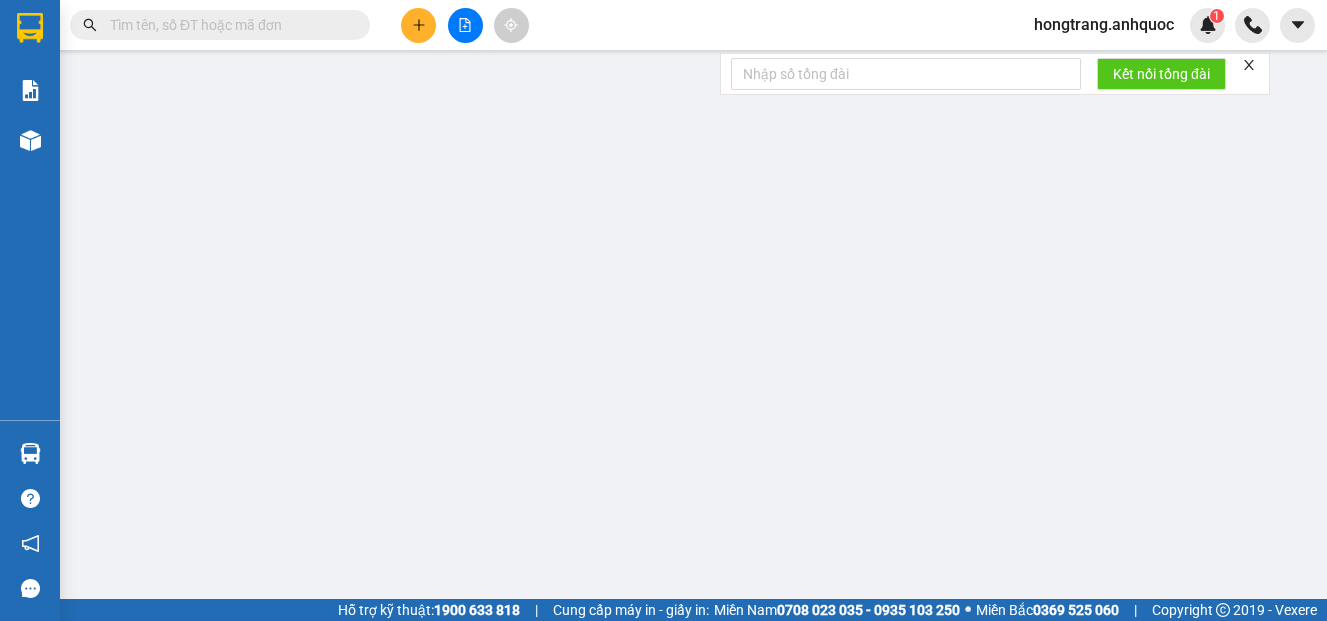 scroll, scrollTop: 0, scrollLeft: 0, axis: both 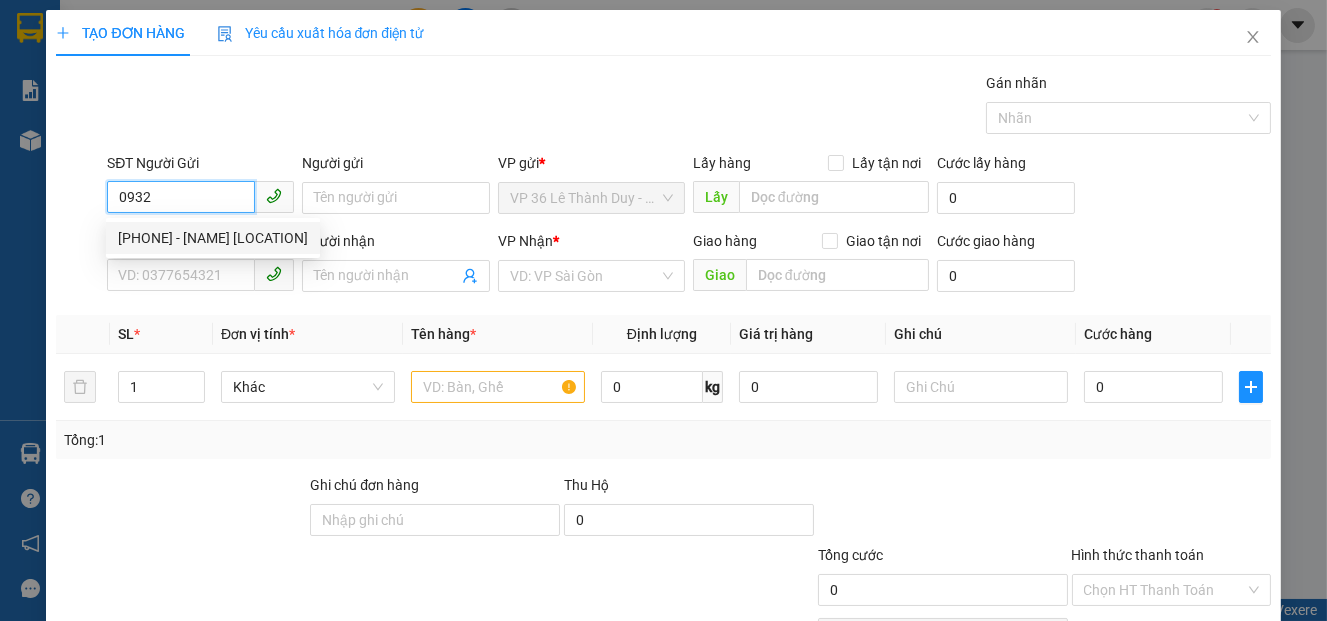 click on "[PHONE] - [NAME] [LOCATION]" at bounding box center (213, 238) 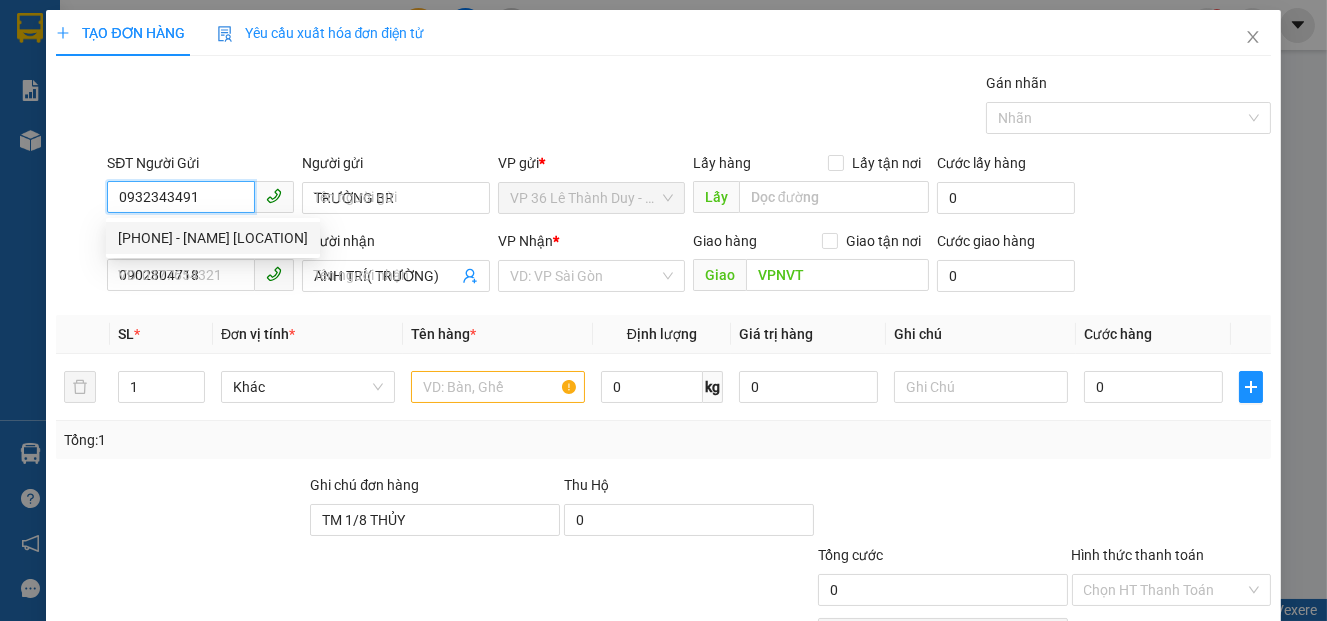 type on "20.000" 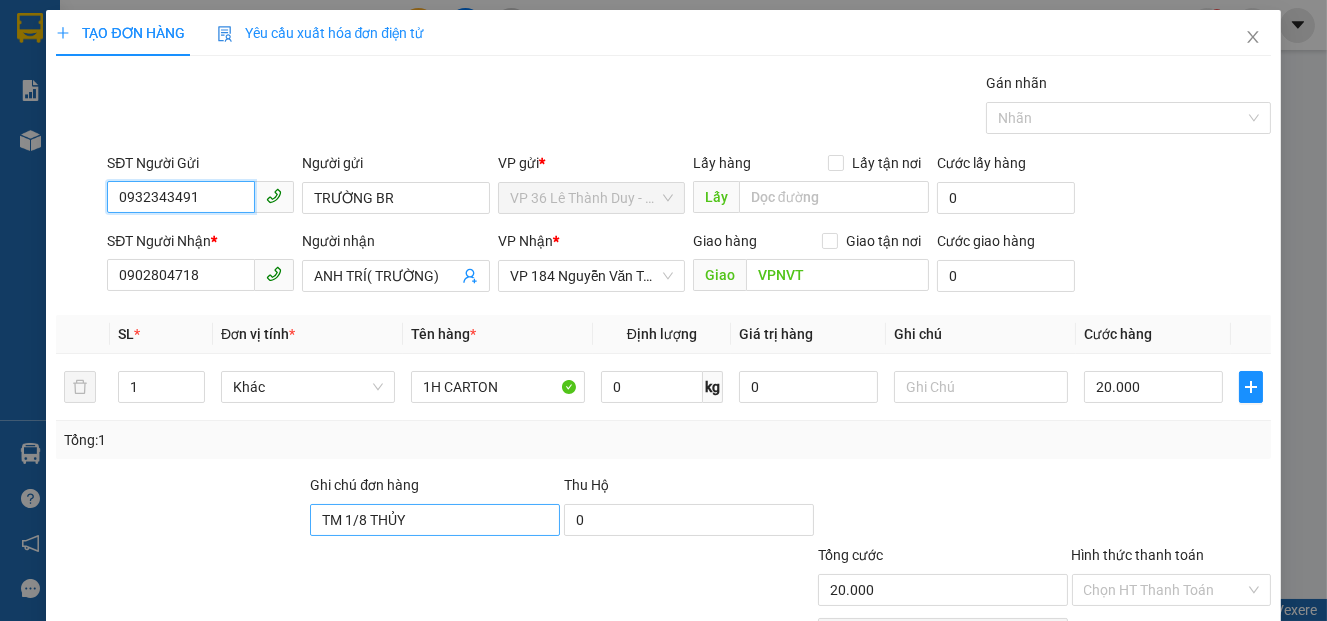 type on "0932343491" 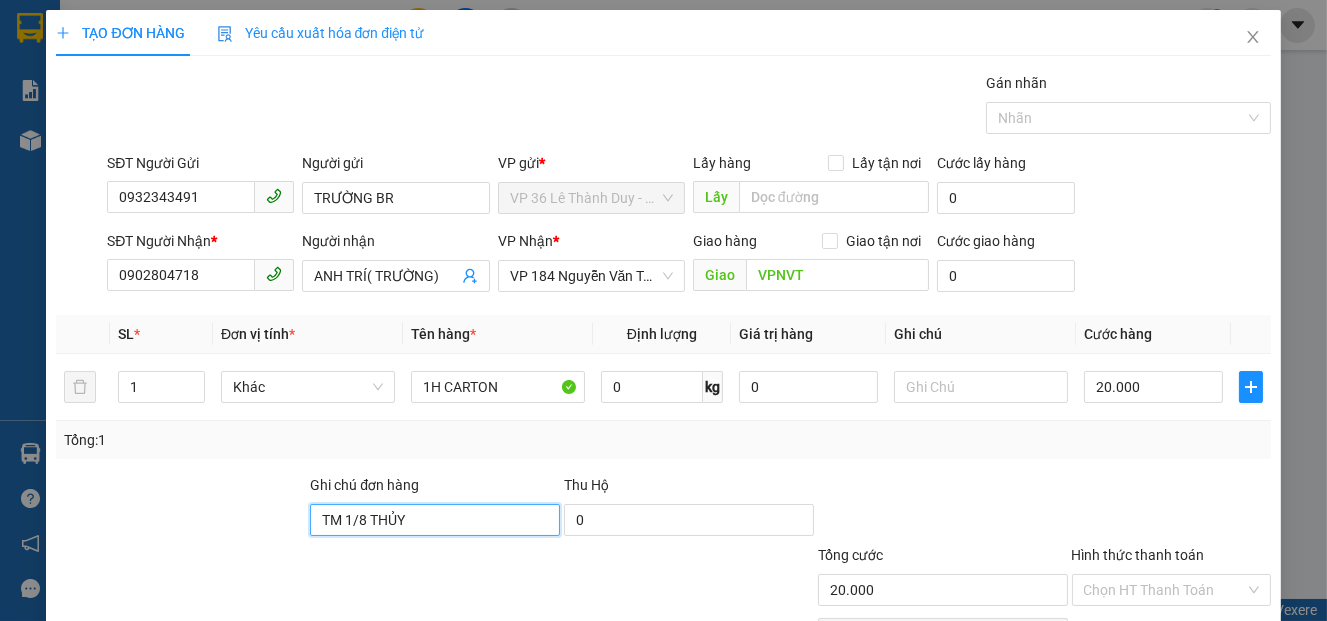 click on "TM 1/8 THỦY" at bounding box center (435, 520) 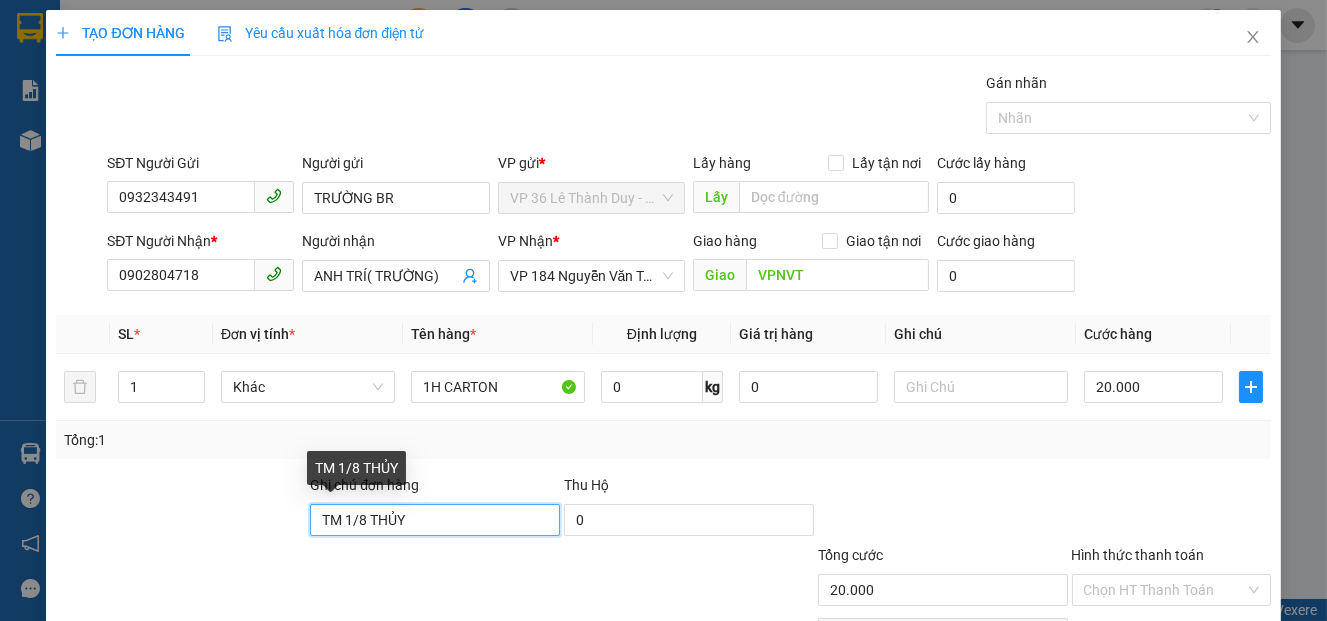 click on "TM 1/8 THỦY" at bounding box center (435, 520) 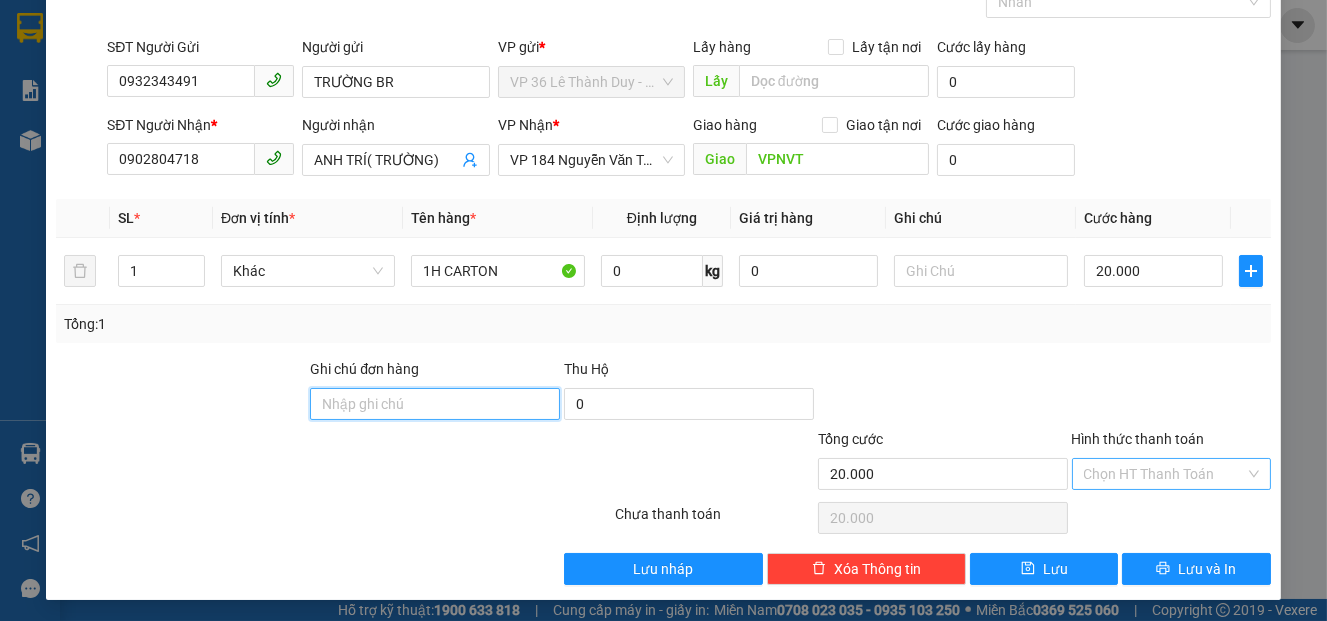 scroll, scrollTop: 117, scrollLeft: 0, axis: vertical 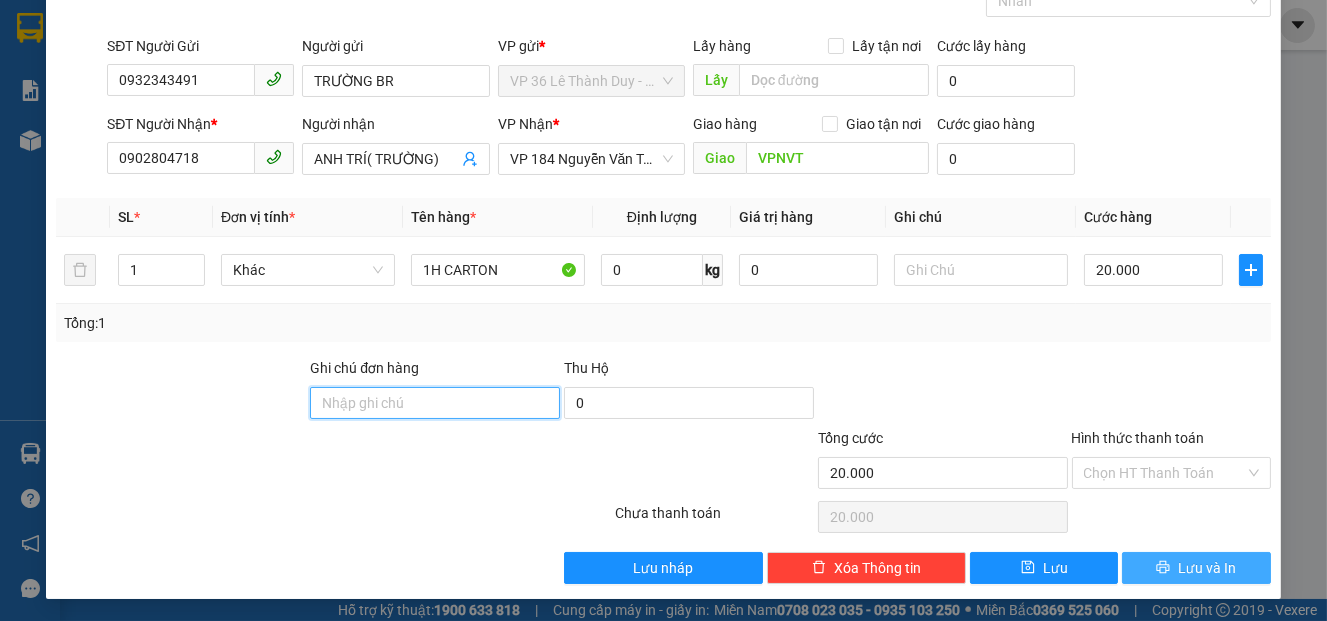 type 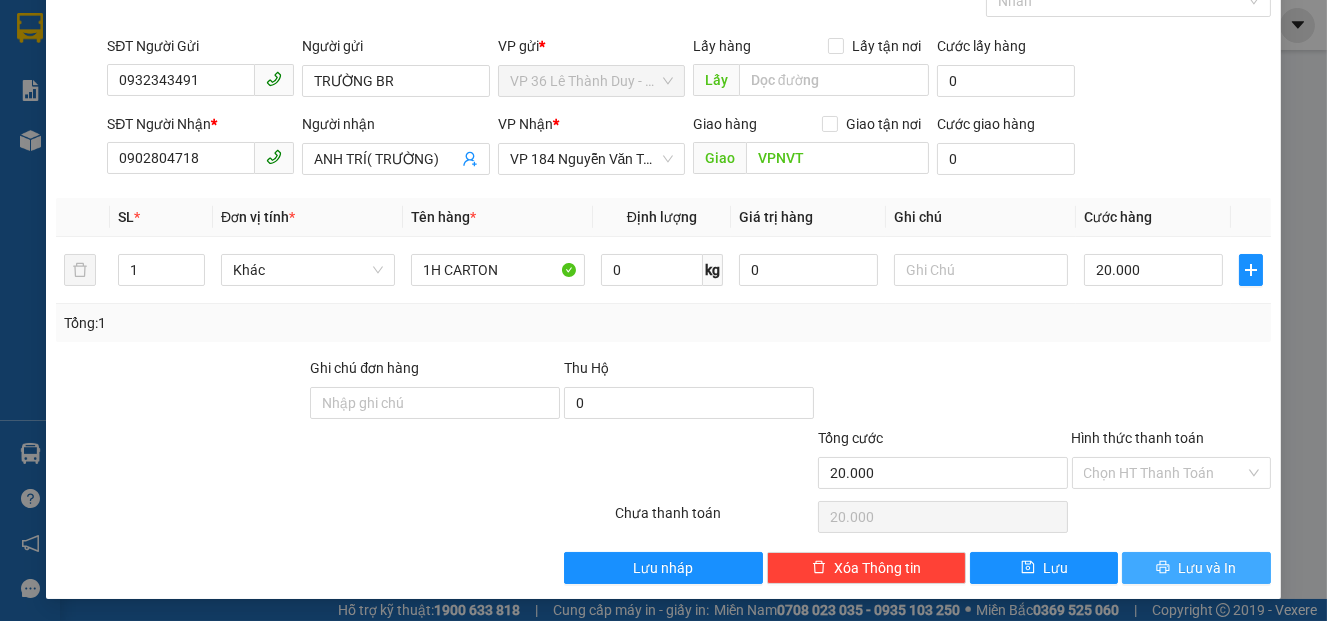 click 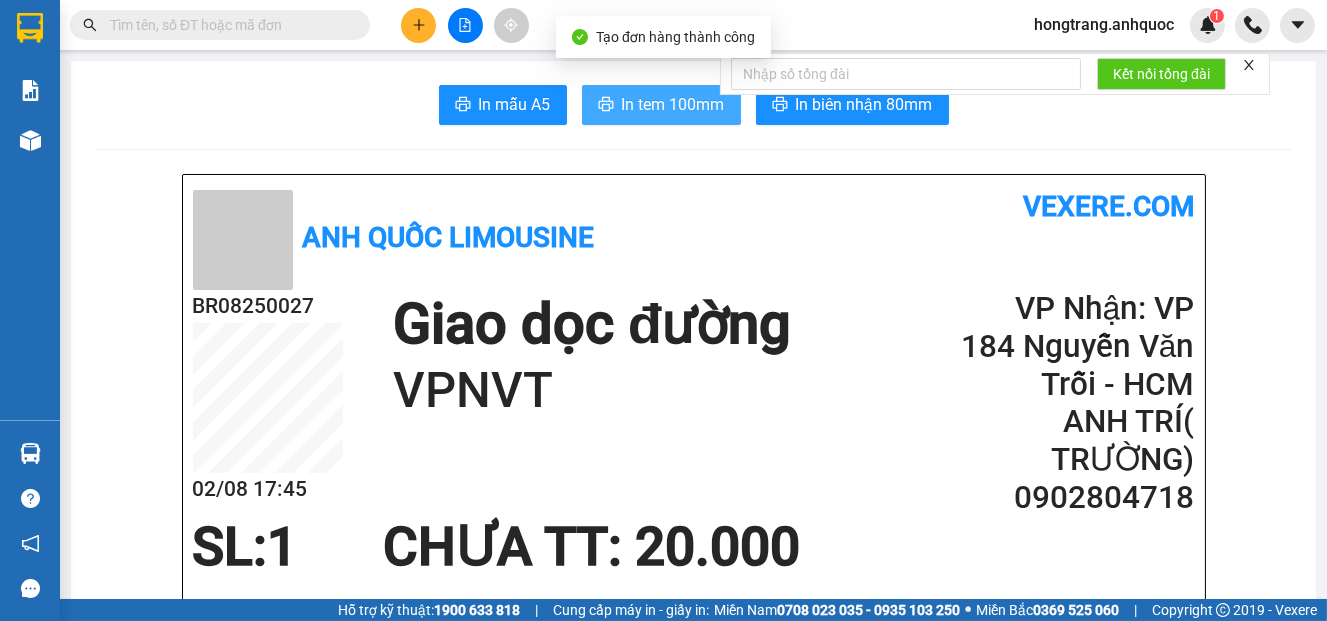 click on "In tem 100mm" at bounding box center [673, 104] 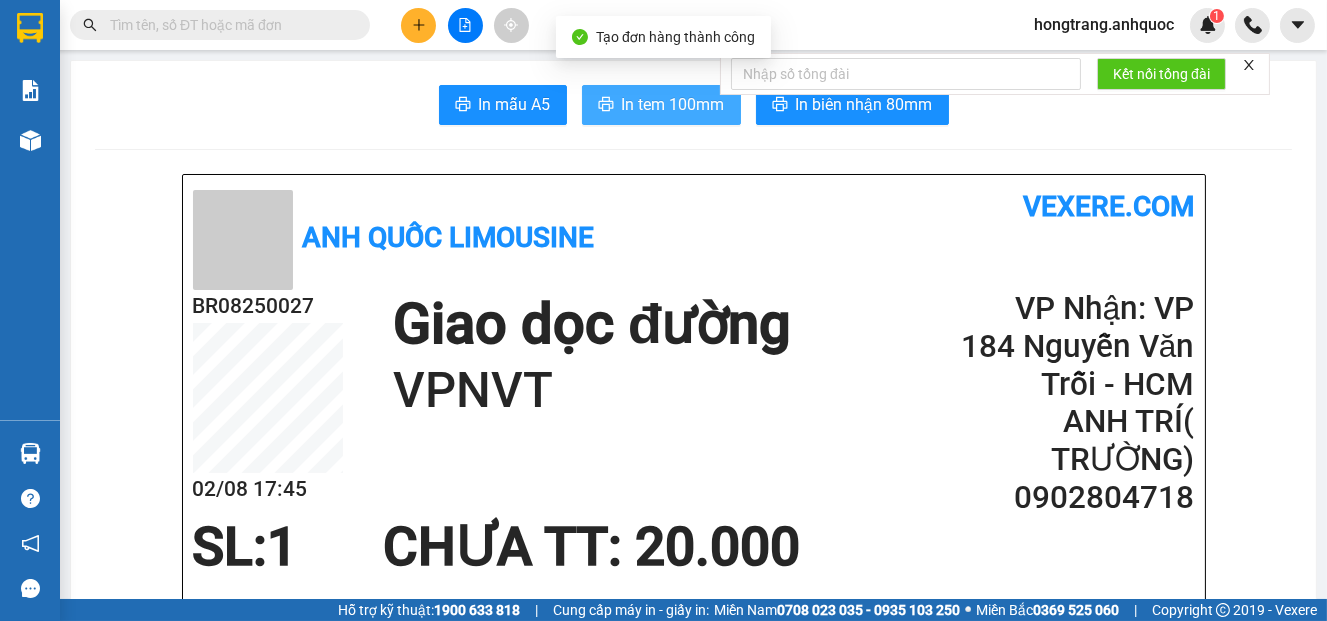 scroll, scrollTop: 0, scrollLeft: 0, axis: both 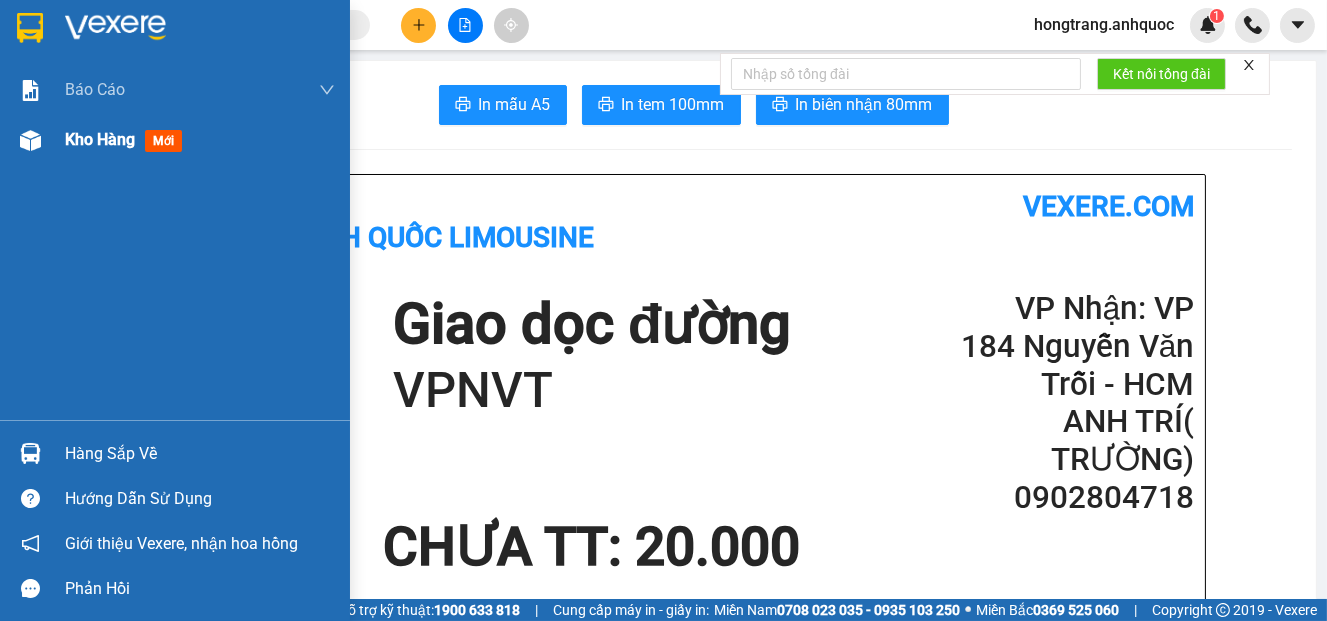 click at bounding box center [30, 140] 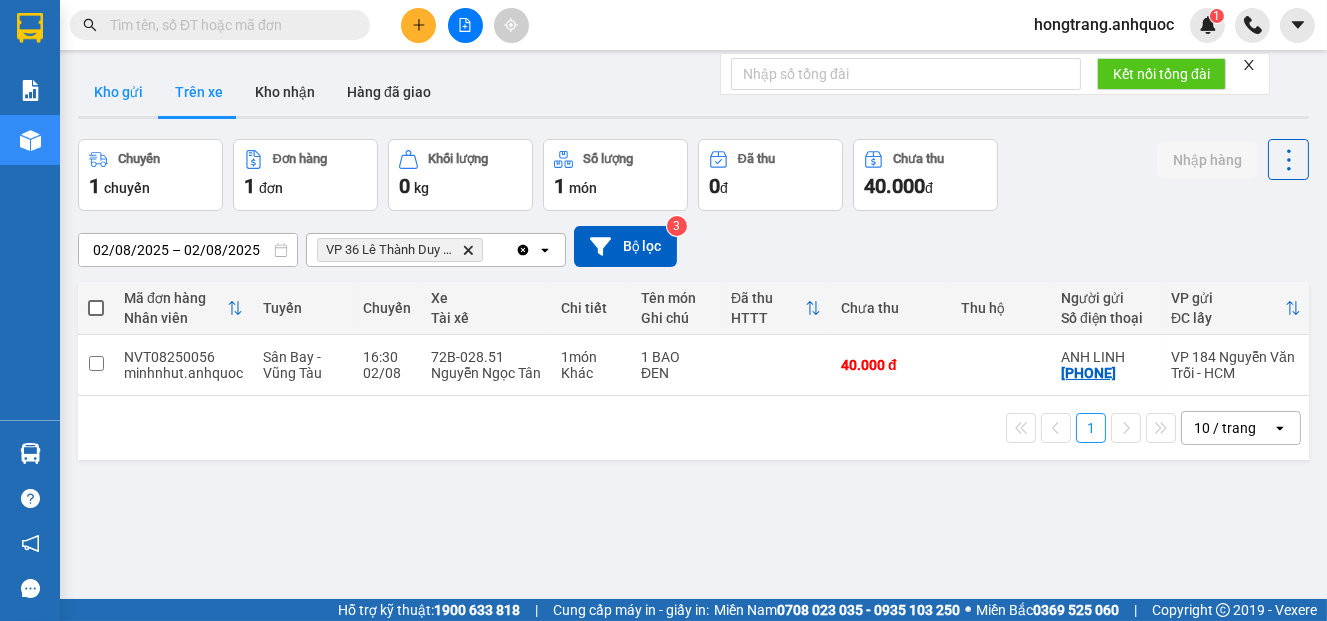 click on "Kho gửi" at bounding box center (118, 92) 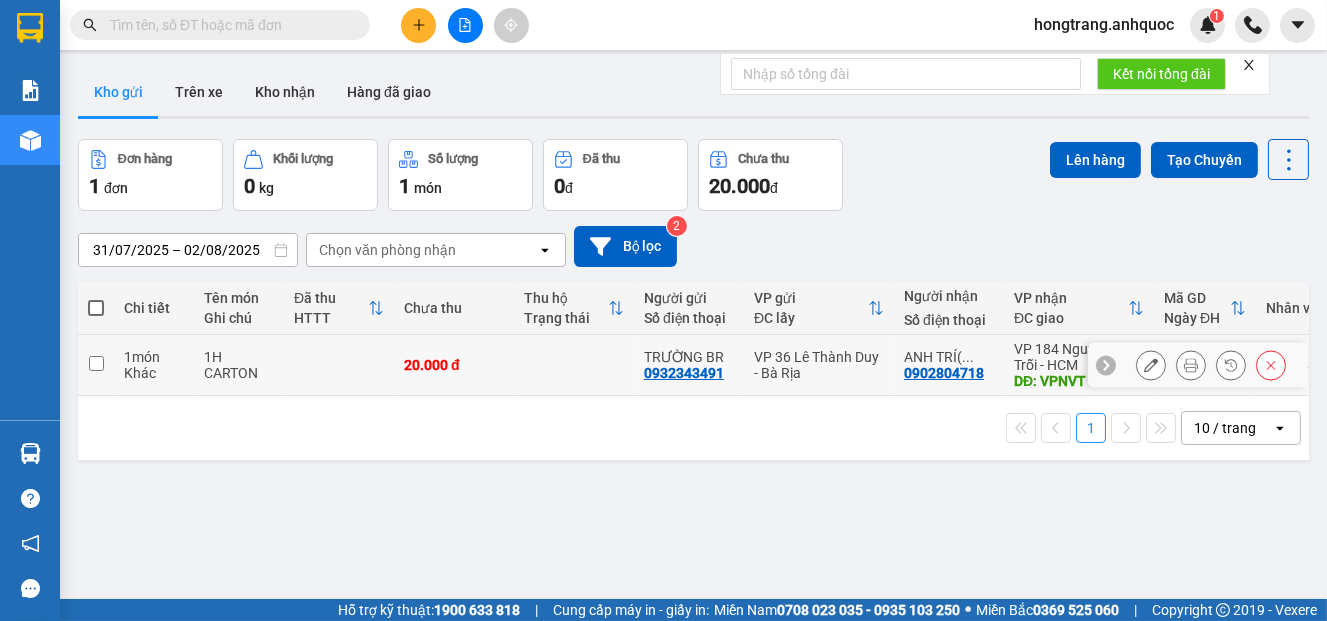 click on "1  món" at bounding box center (154, 357) 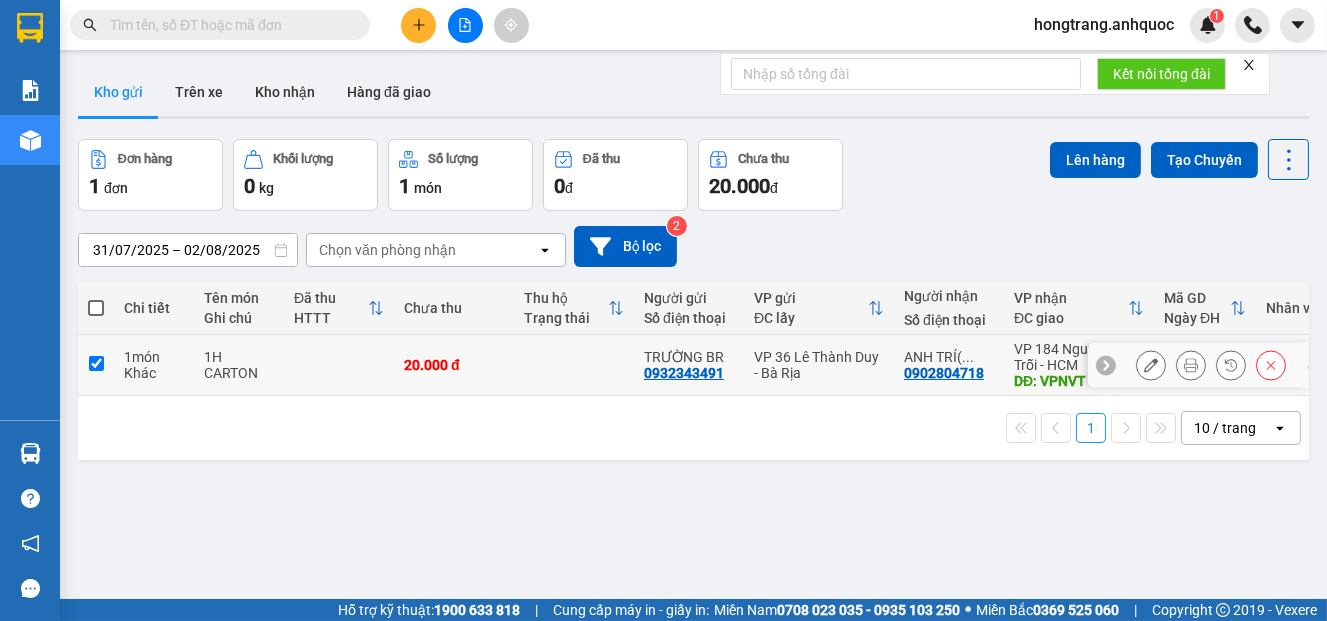 checkbox on "true" 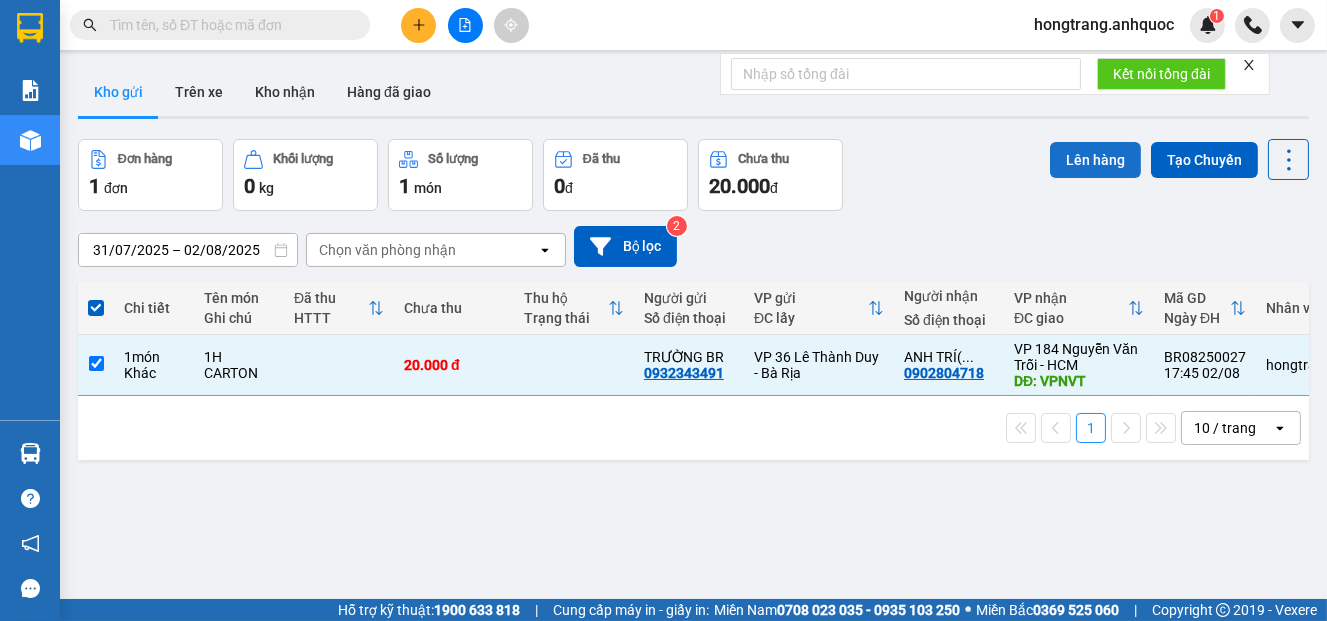 click on "Lên hàng" at bounding box center [1095, 160] 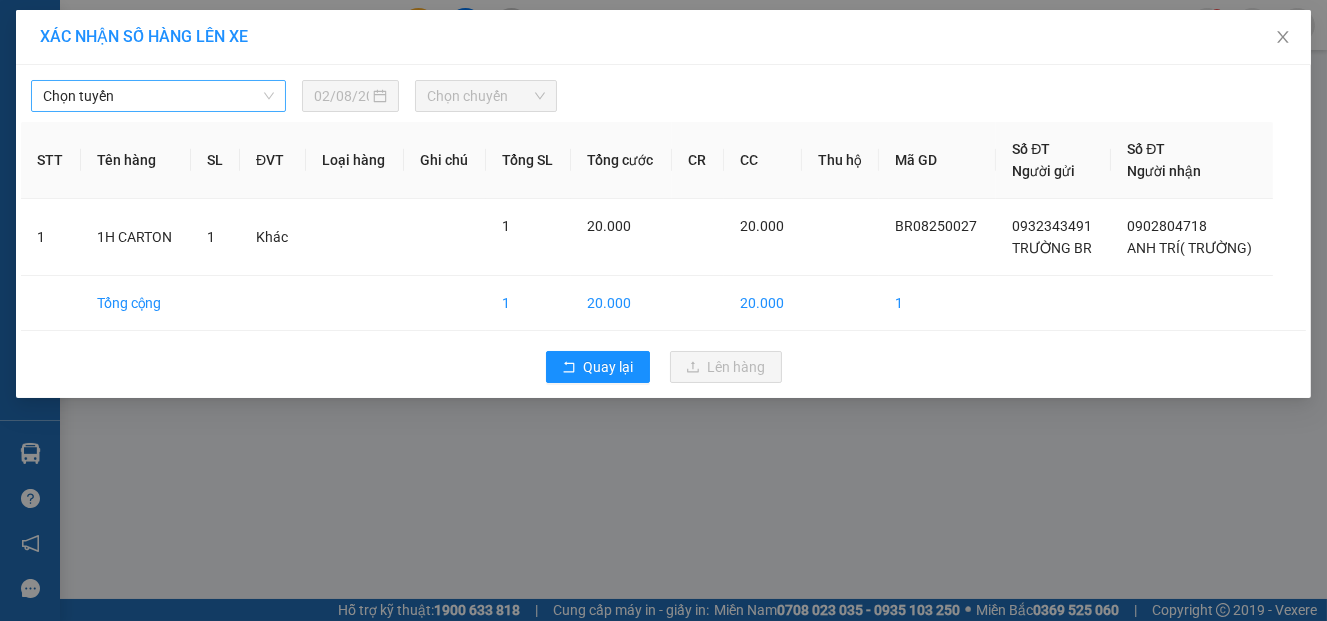 click on "Chọn tuyến" at bounding box center [158, 96] 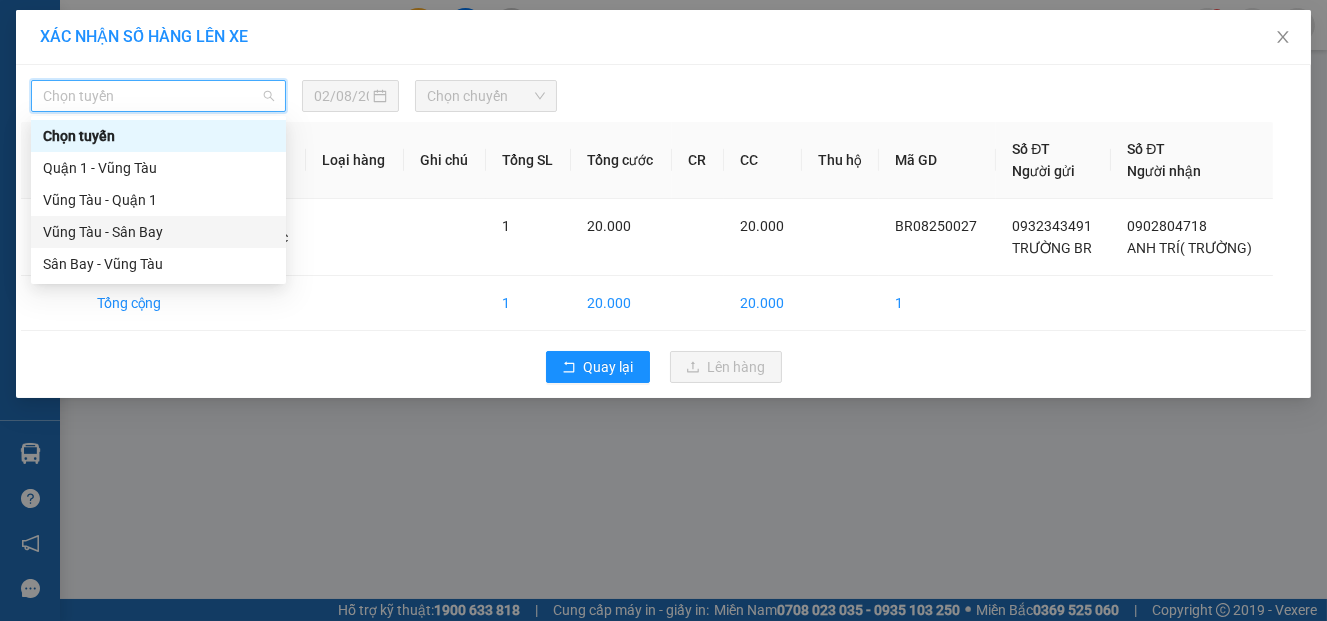 click on "Vũng Tàu - Sân Bay" at bounding box center (158, 232) 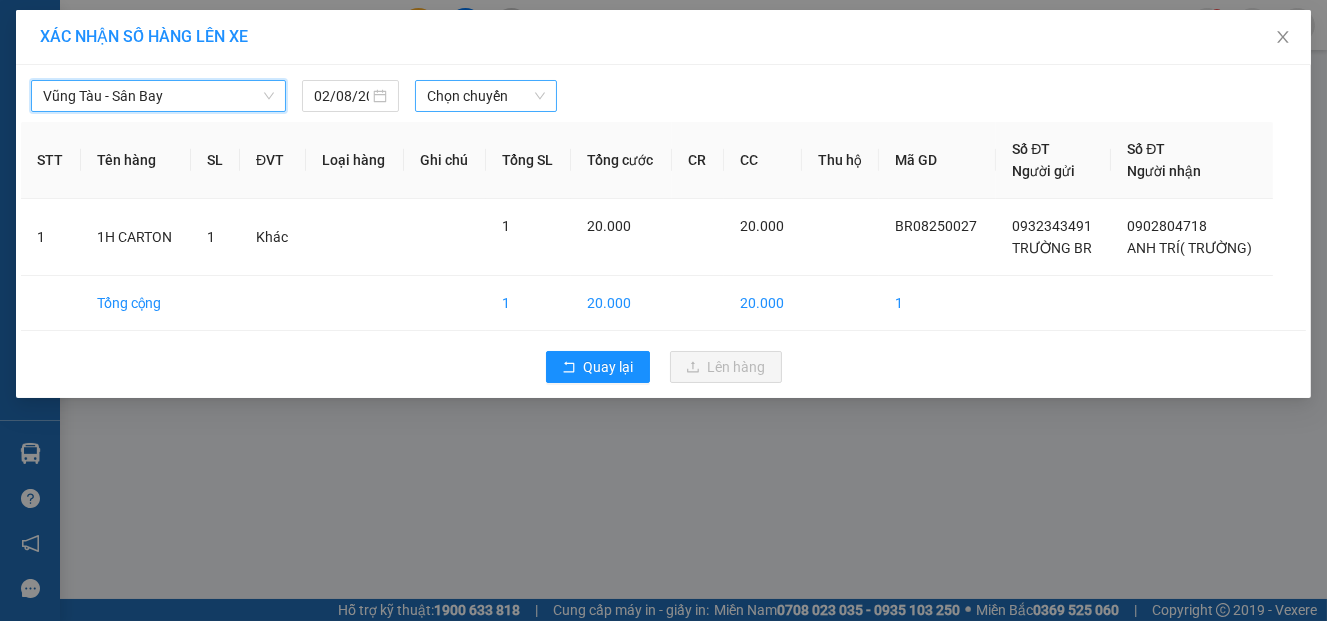 click on "Chọn chuyến" at bounding box center [486, 96] 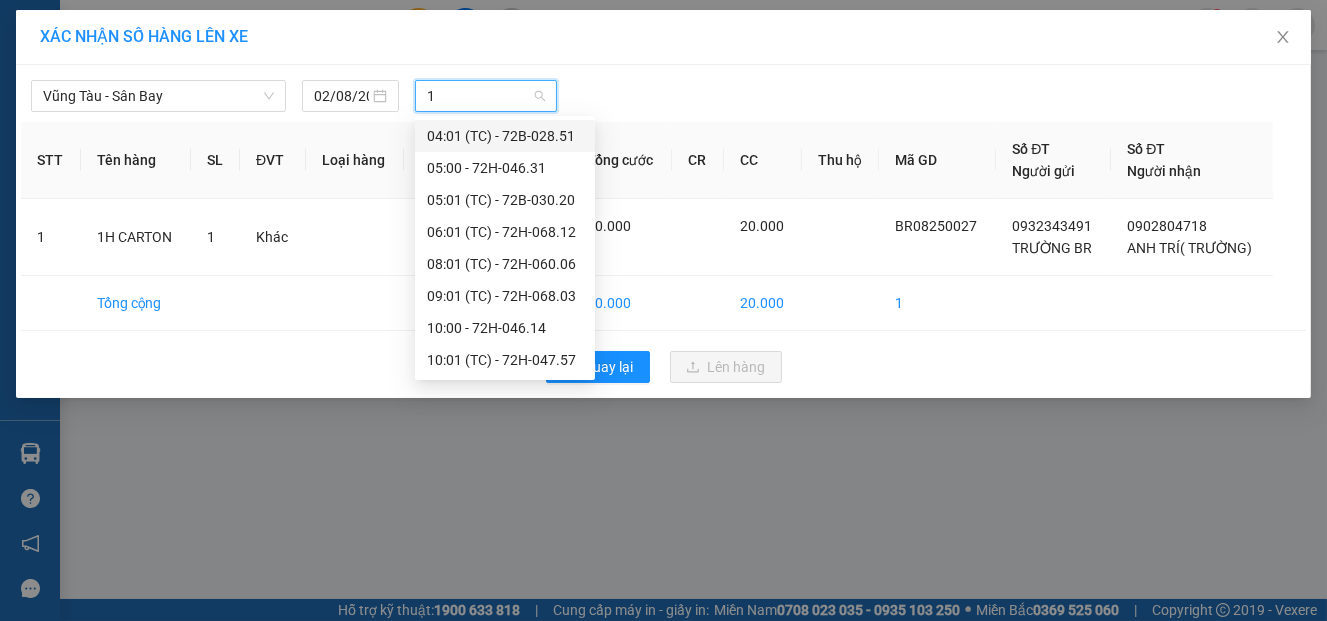 type on "18" 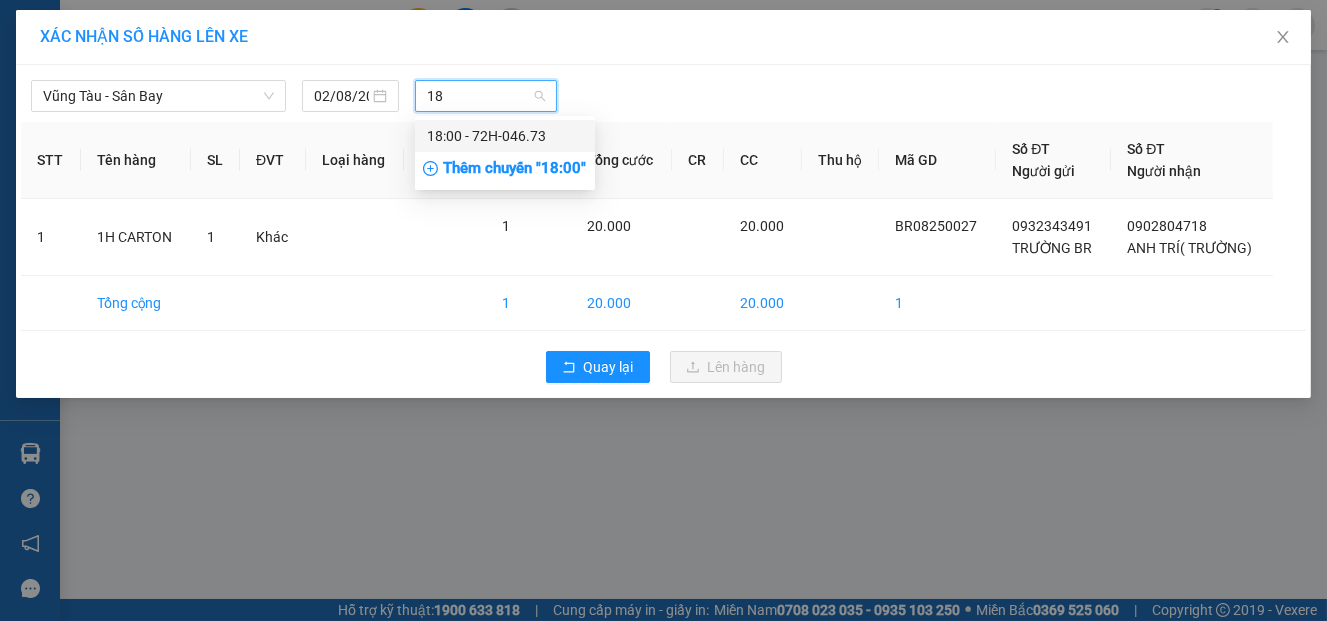click on "[TIME] - 72H-046.73" at bounding box center [505, 136] 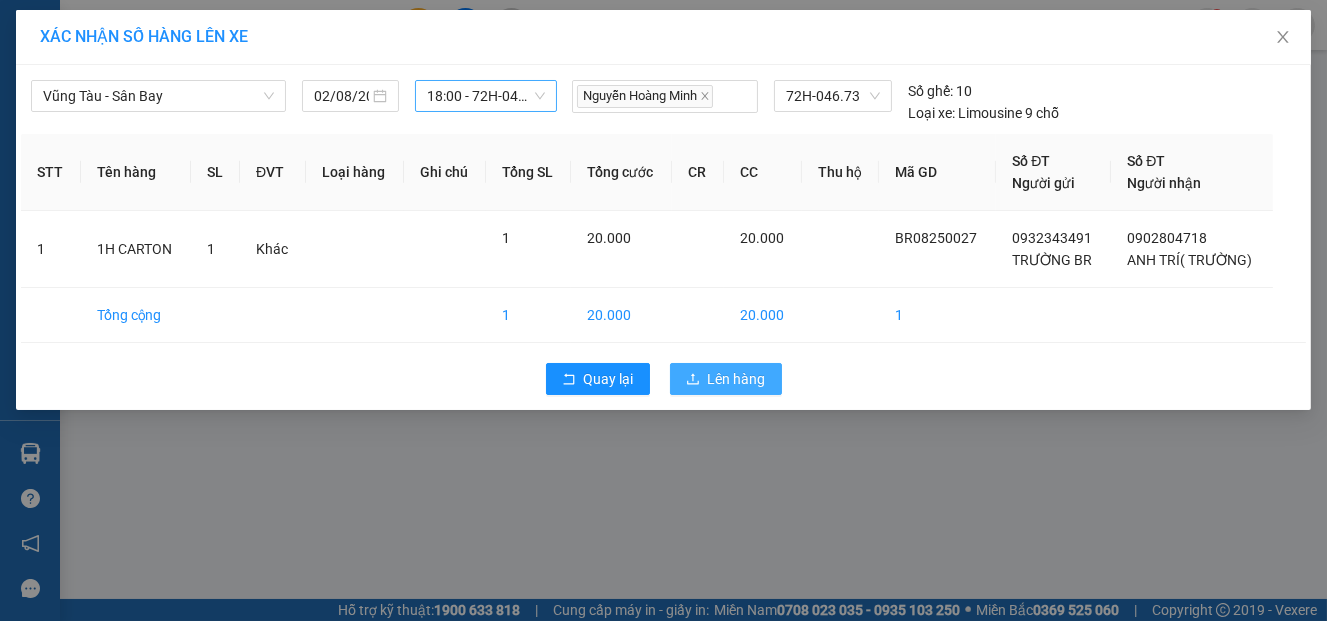 click on "Lên hàng" at bounding box center [737, 379] 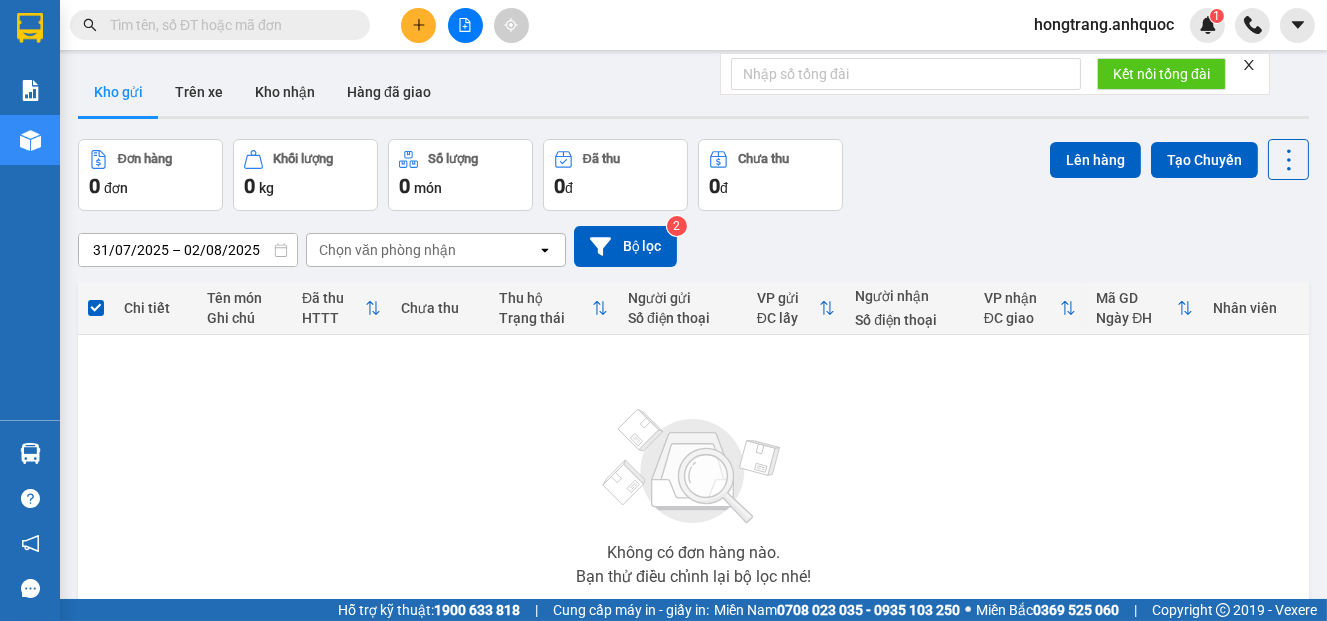 click on "Không có đơn hàng nào. Bạn thử điều chỉnh lại bộ lọc nhé!" at bounding box center (693, 491) 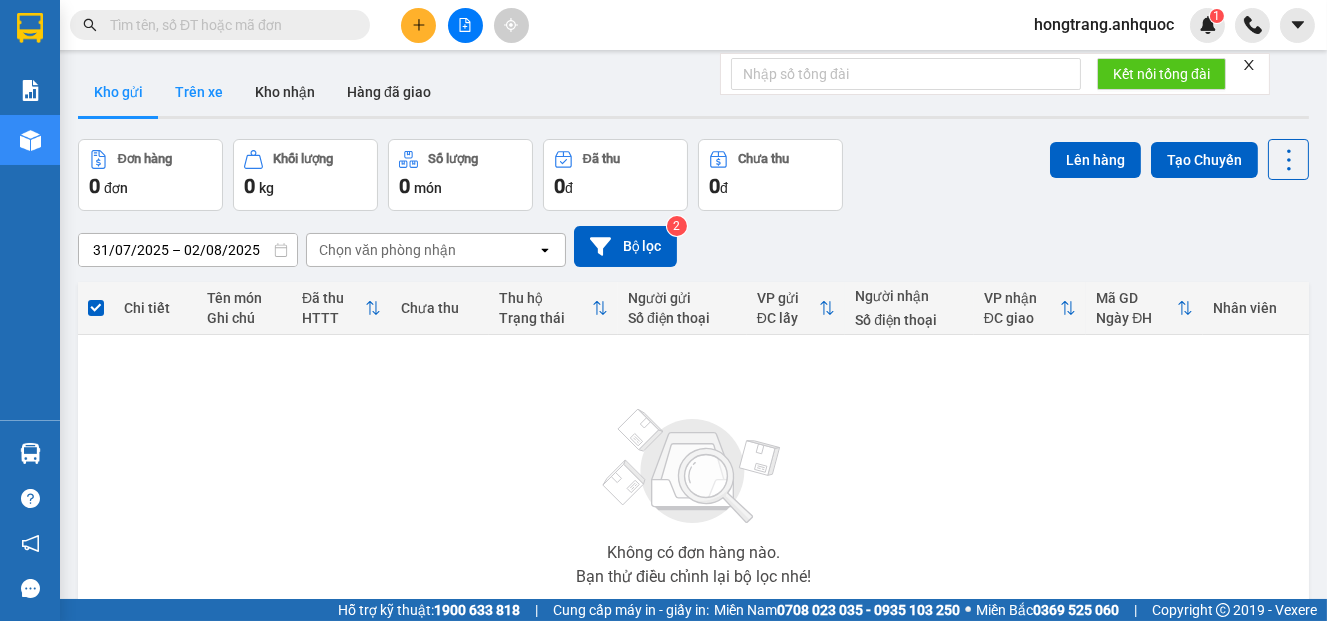 click on "Trên xe" at bounding box center [199, 92] 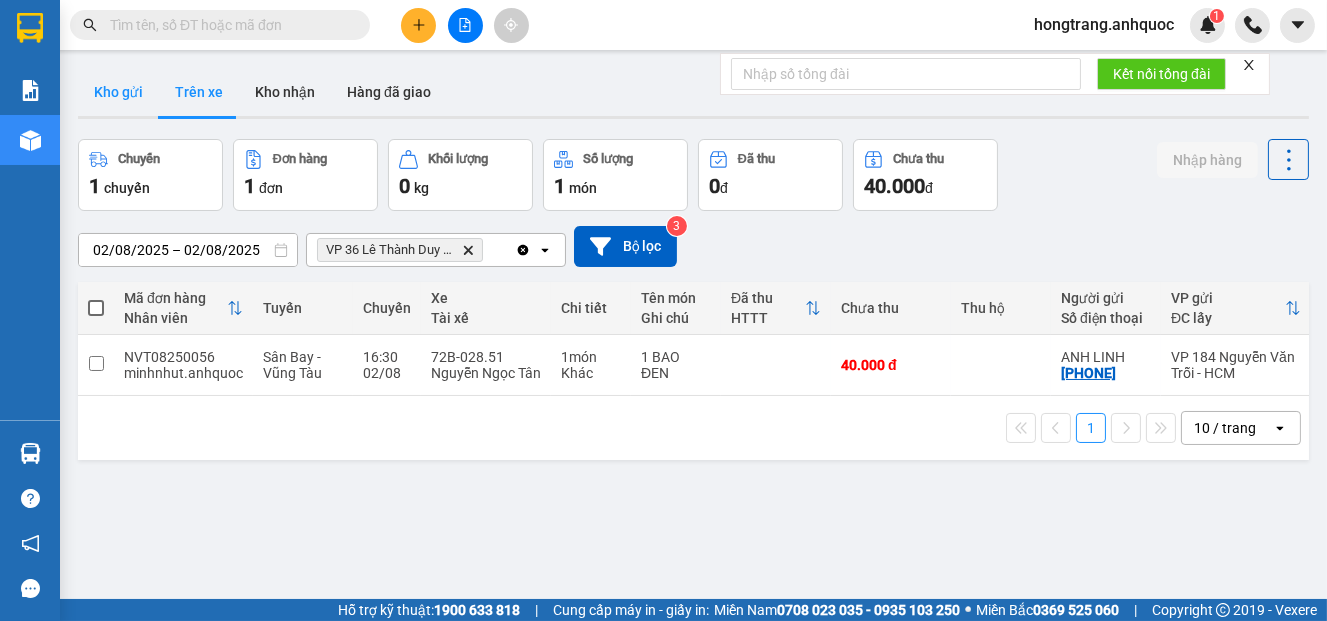 click on "Kho gửi" at bounding box center [118, 92] 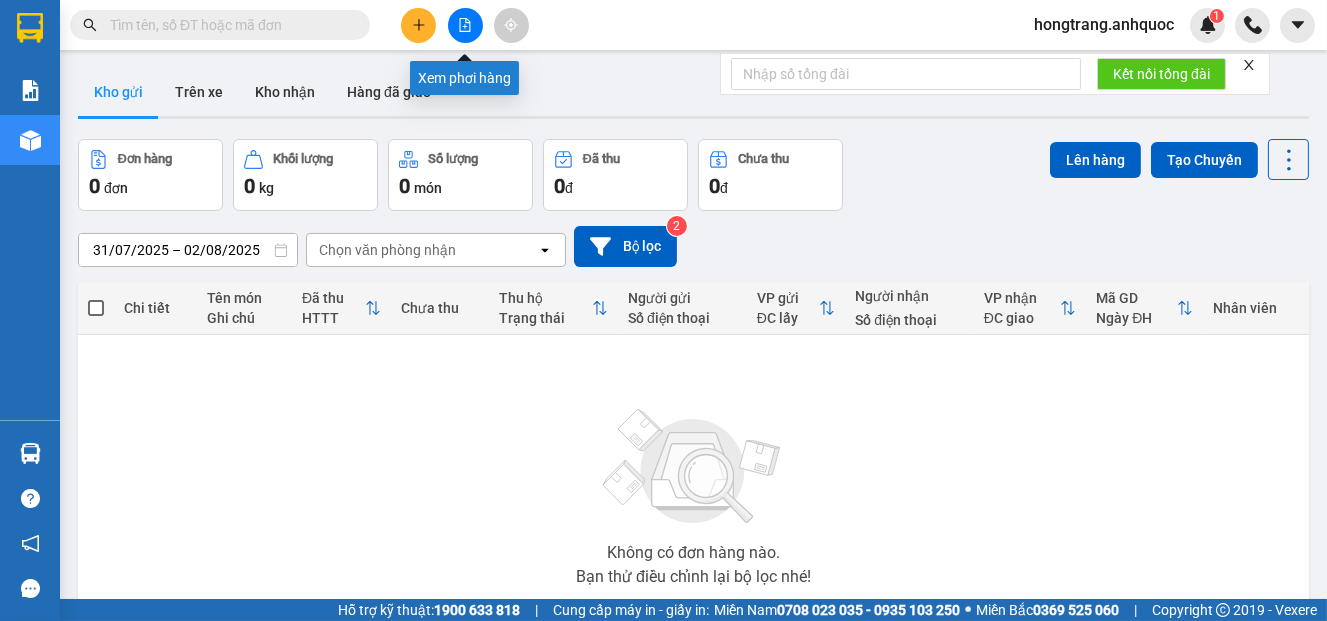 click at bounding box center [465, 25] 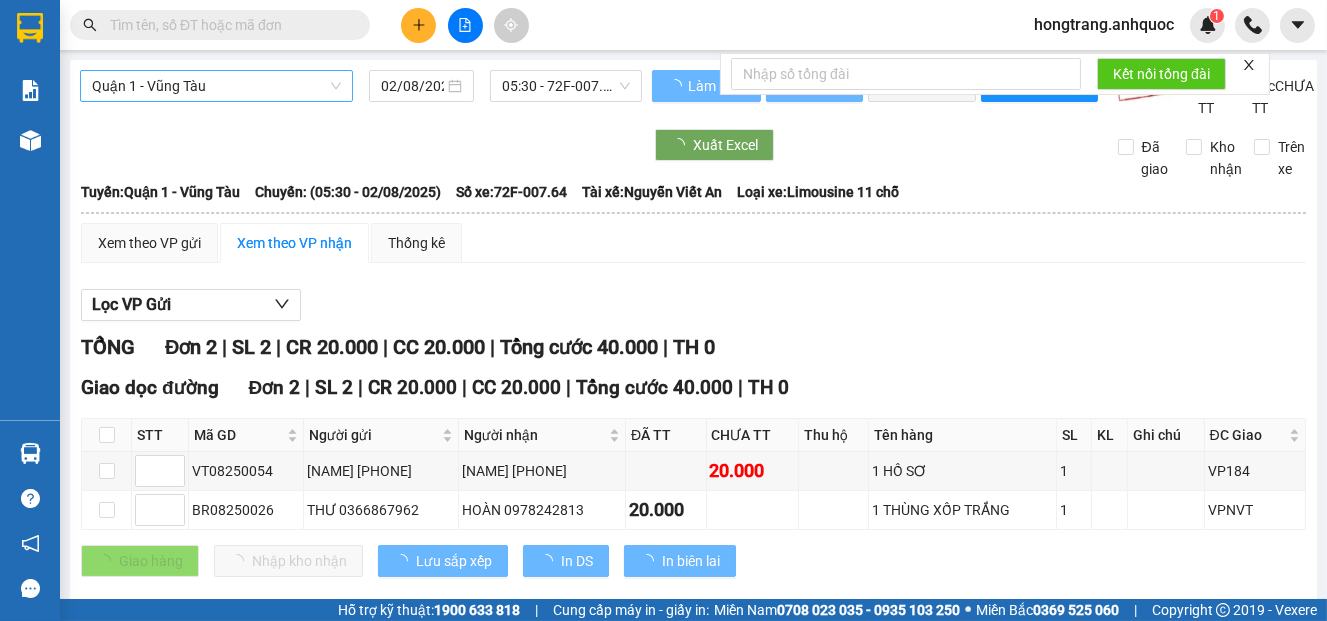 click on "Quận 1 - Vũng Tàu" at bounding box center [216, 86] 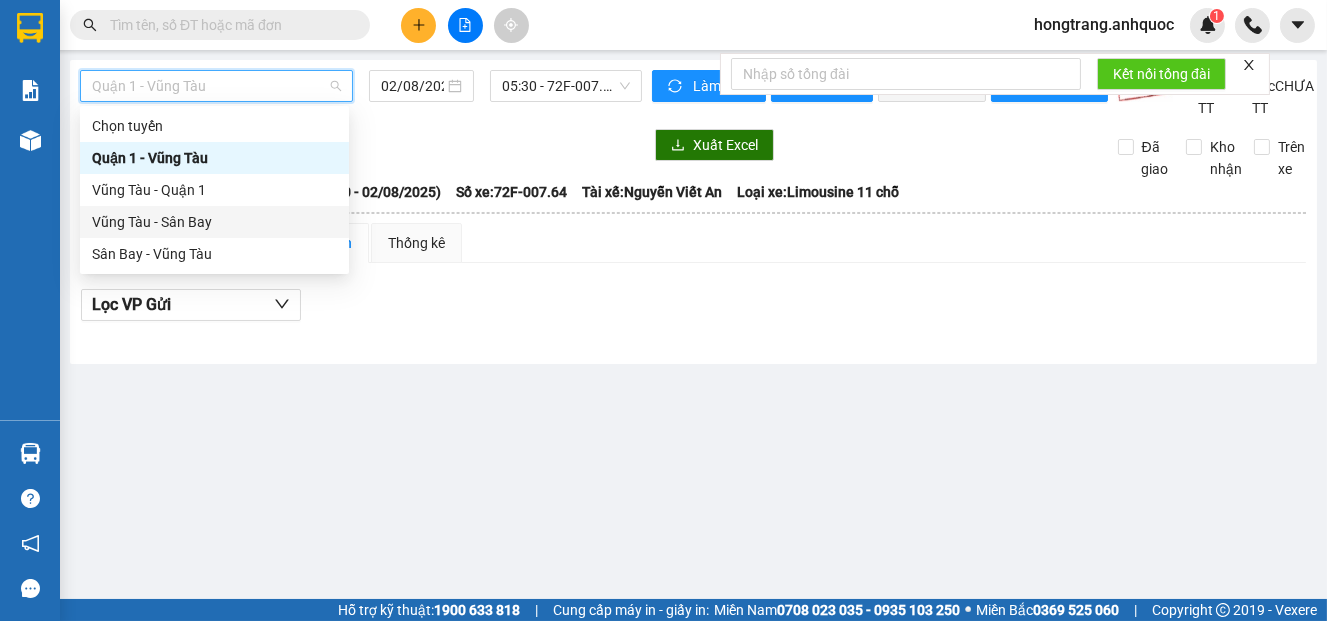 click on "Vũng Tàu - Sân Bay" at bounding box center (214, 222) 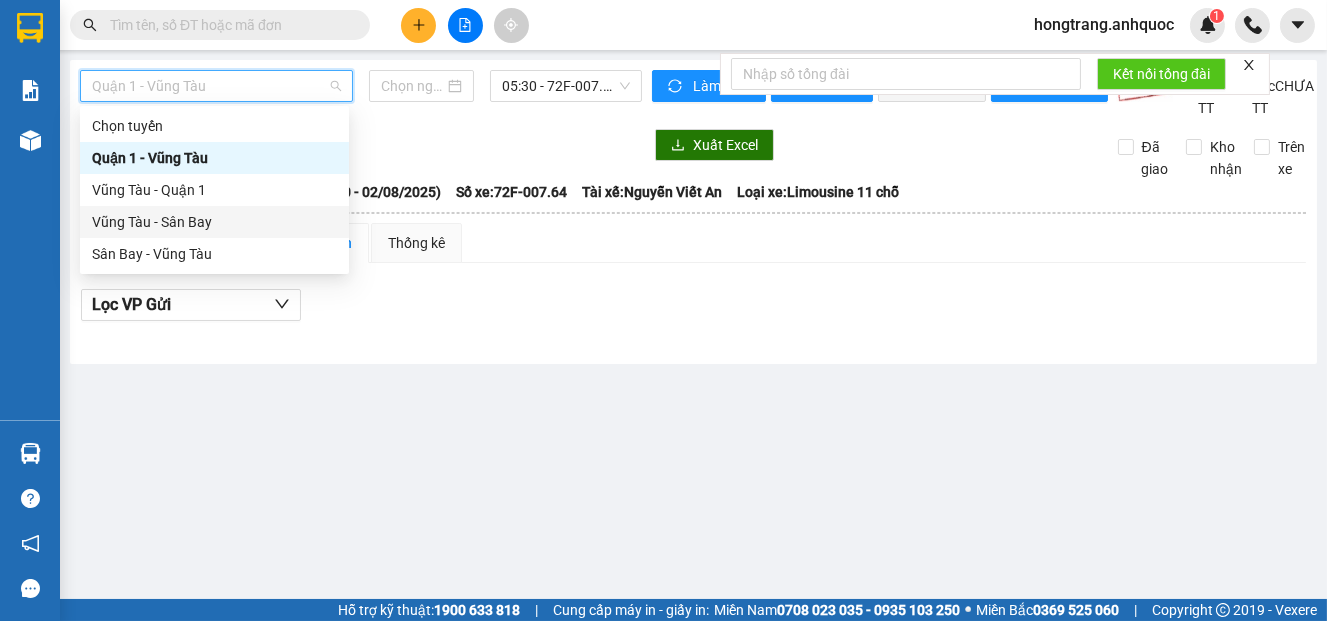 type on "02/08/2025" 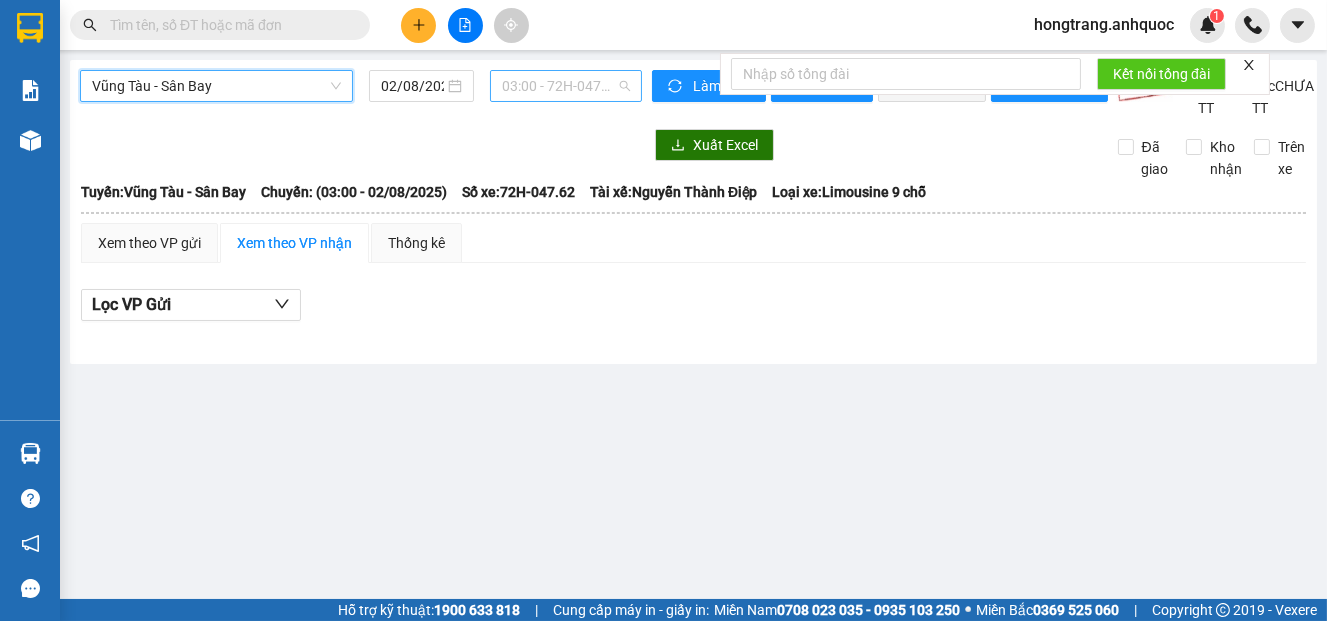 click on "03:00     - 72H-047.62" at bounding box center (566, 86) 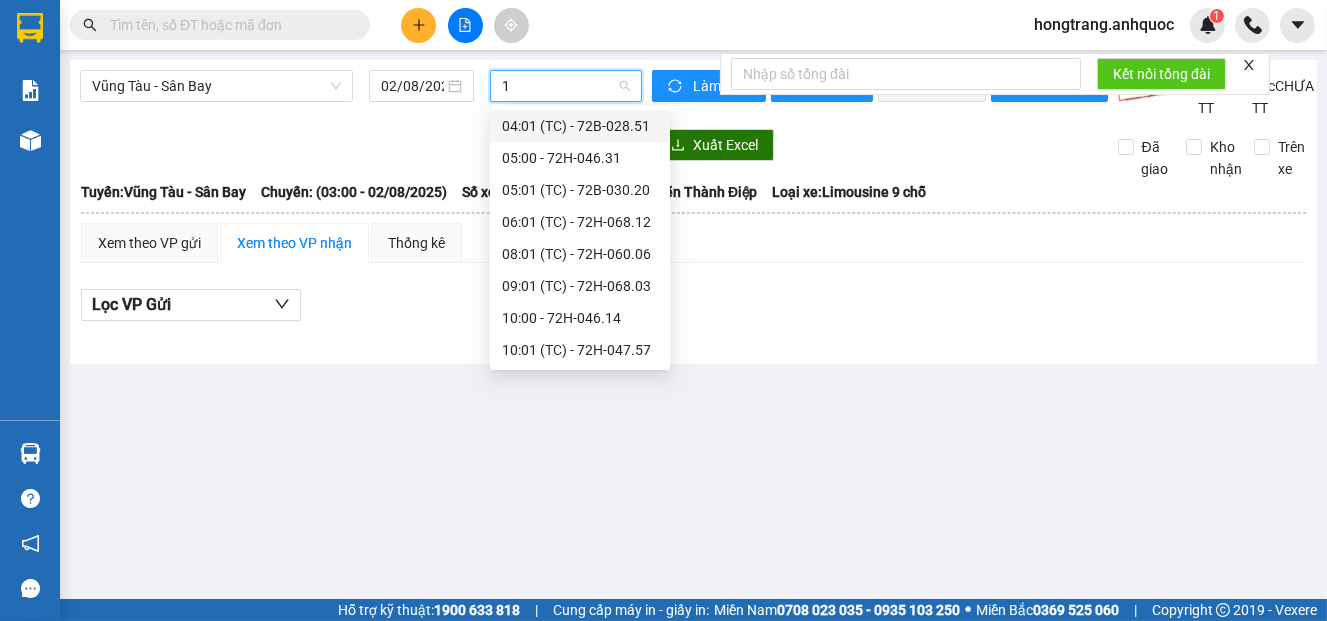type on "18" 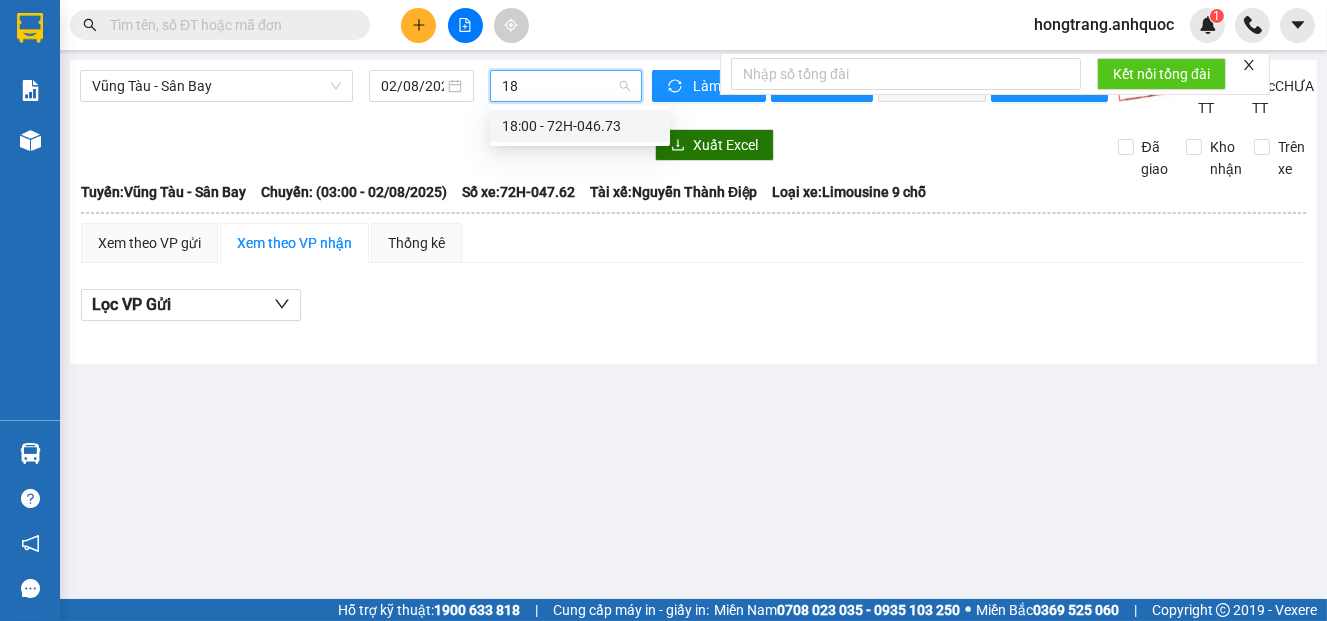 click on "[TIME] - 72H-046.73" at bounding box center [580, 126] 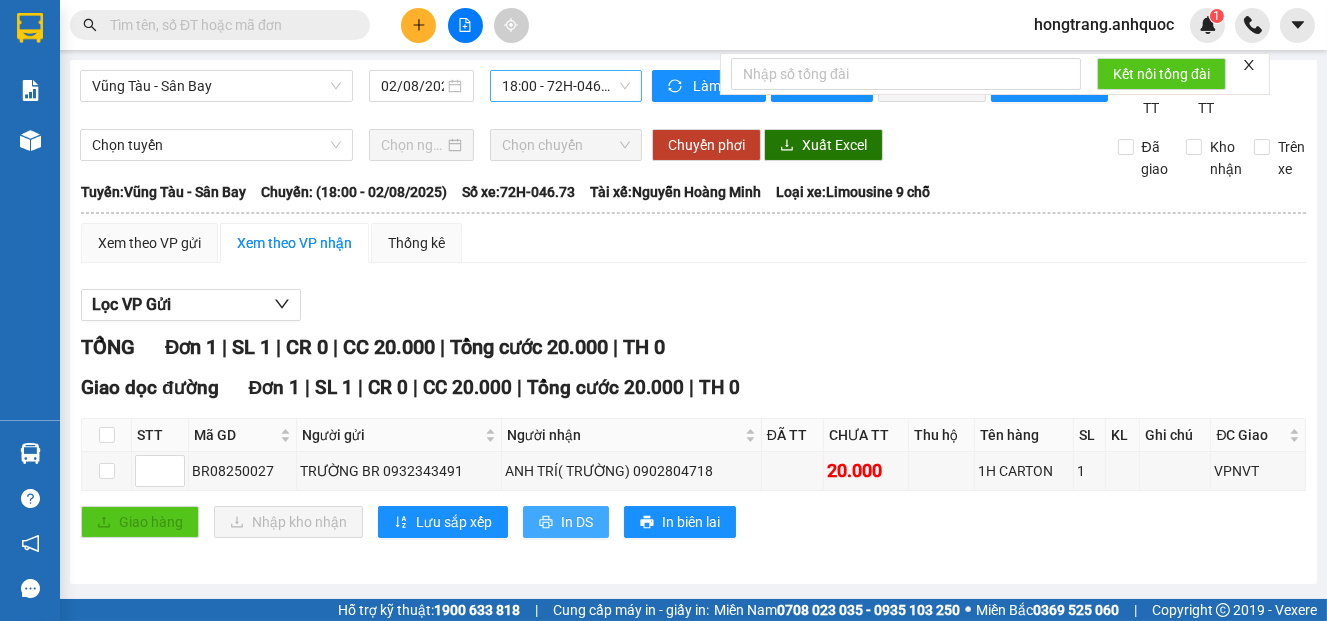 click 